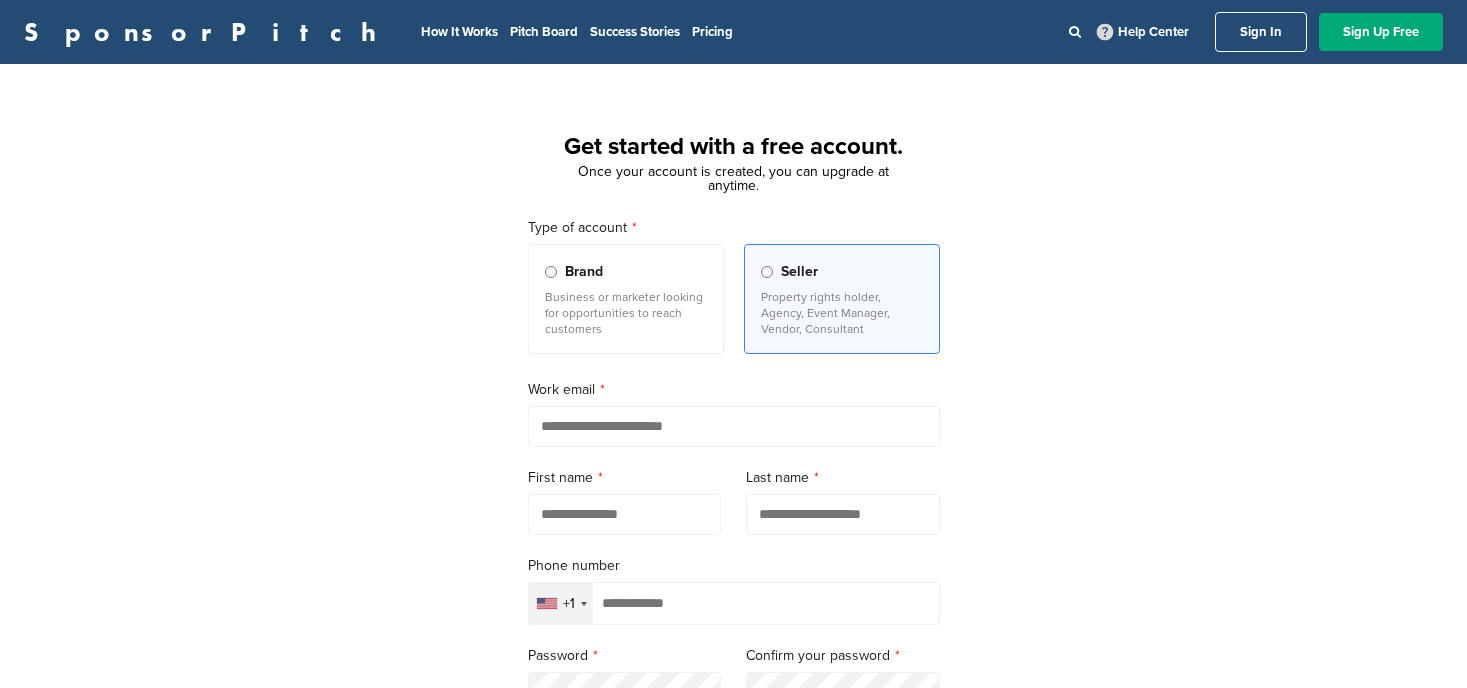 scroll, scrollTop: 0, scrollLeft: 0, axis: both 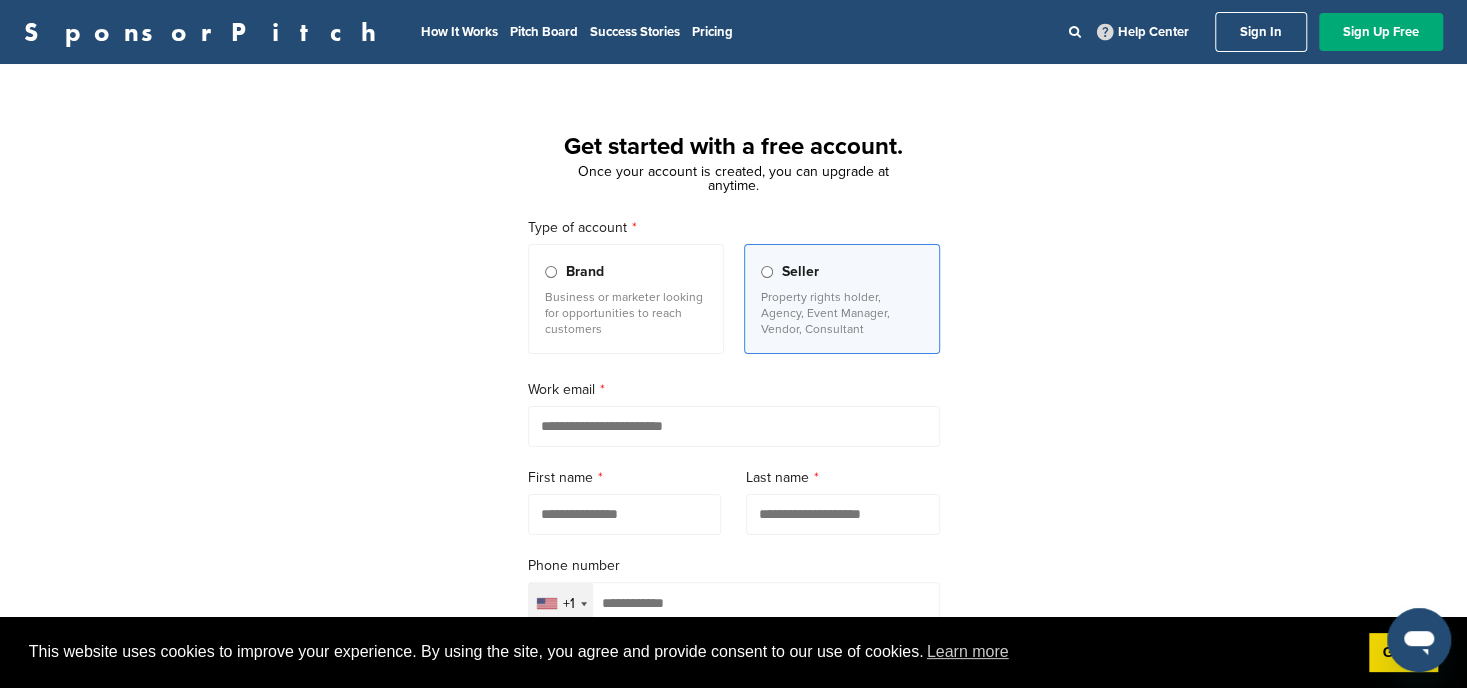 click at bounding box center [734, 426] 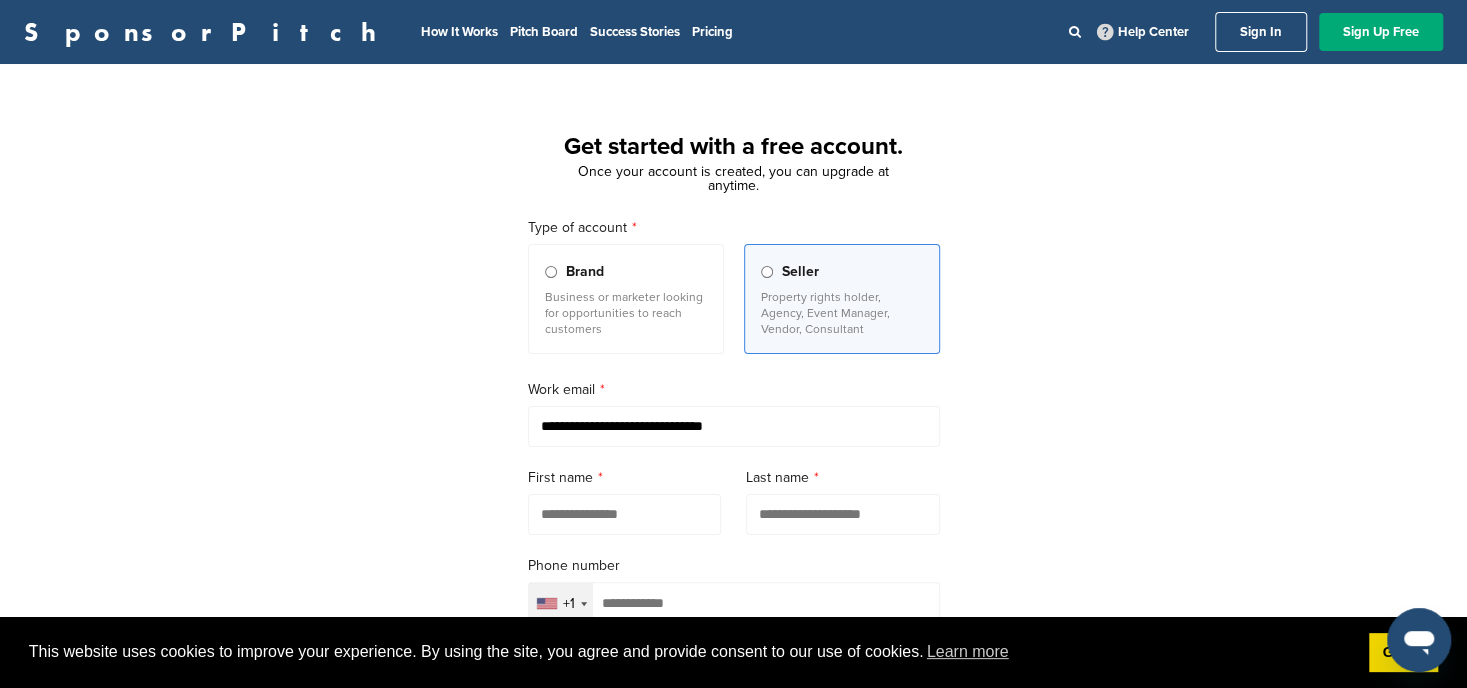 type on "****" 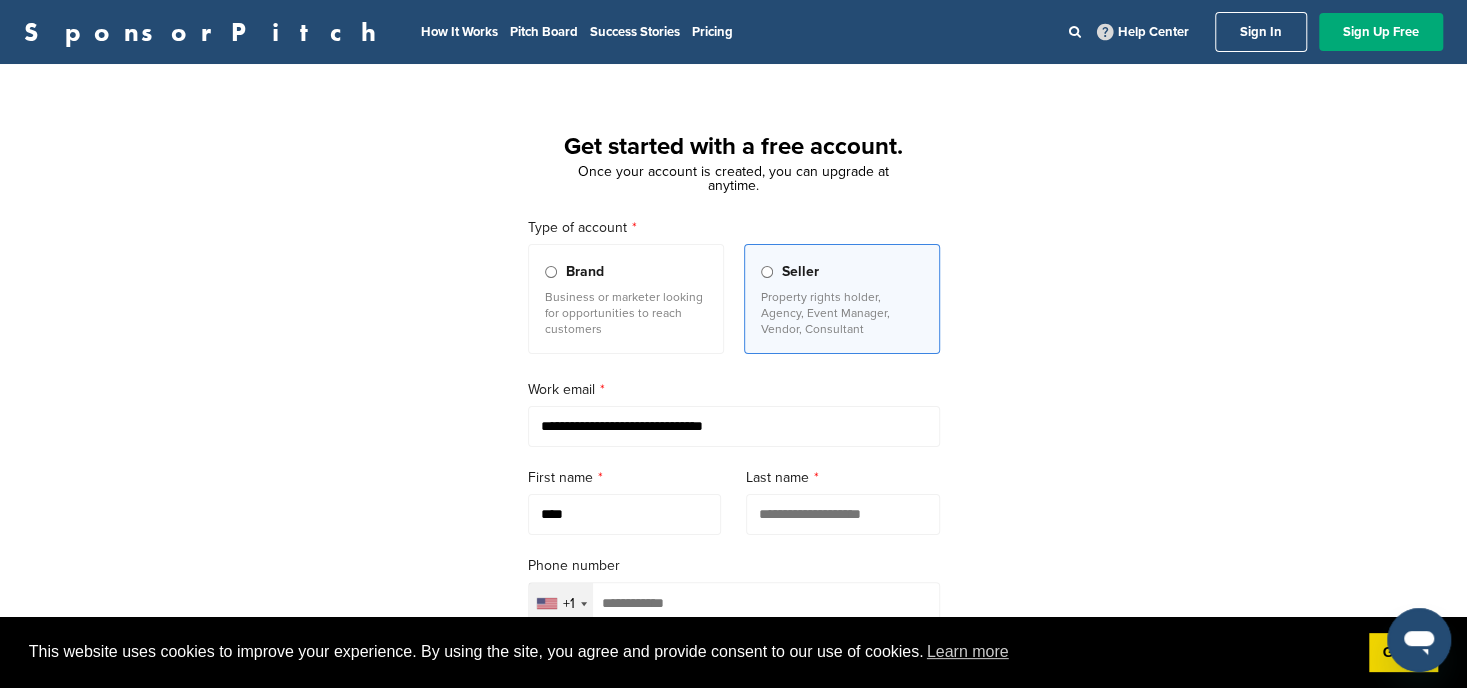 type on "*****" 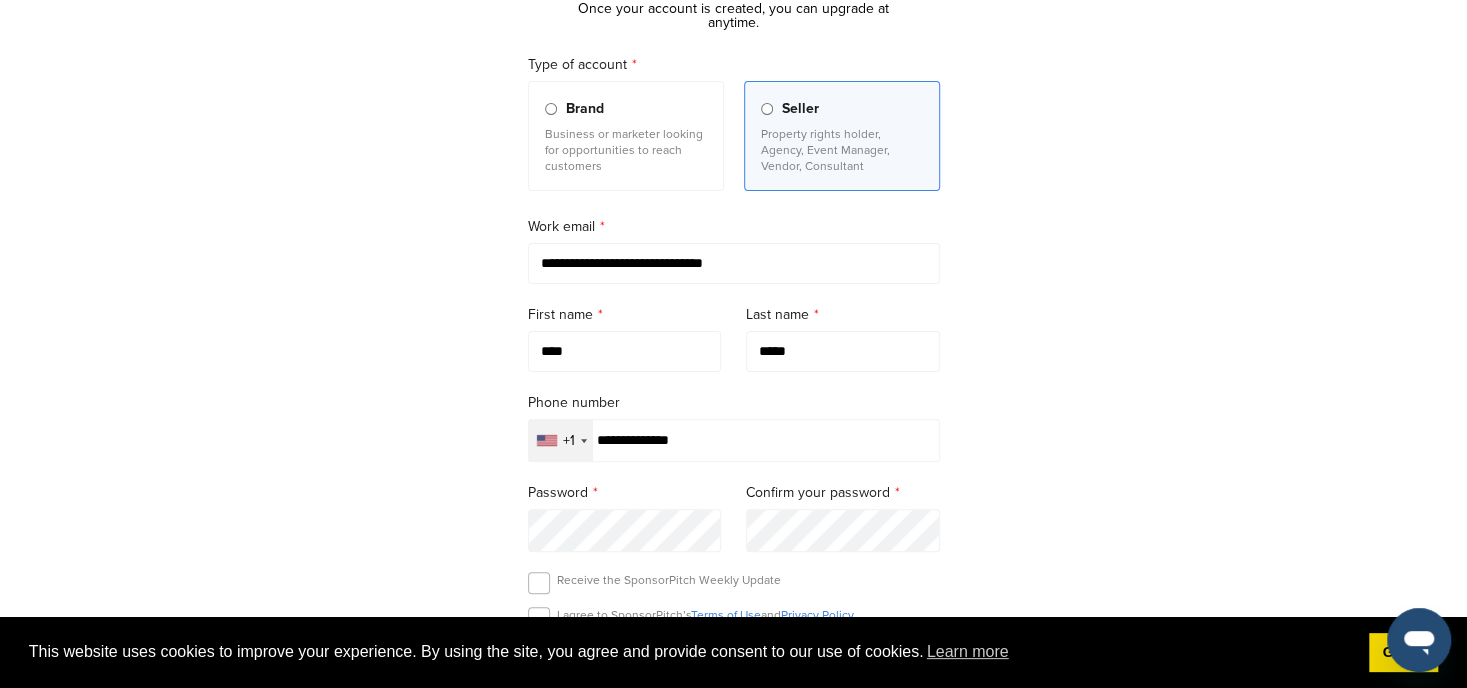 scroll, scrollTop: 167, scrollLeft: 0, axis: vertical 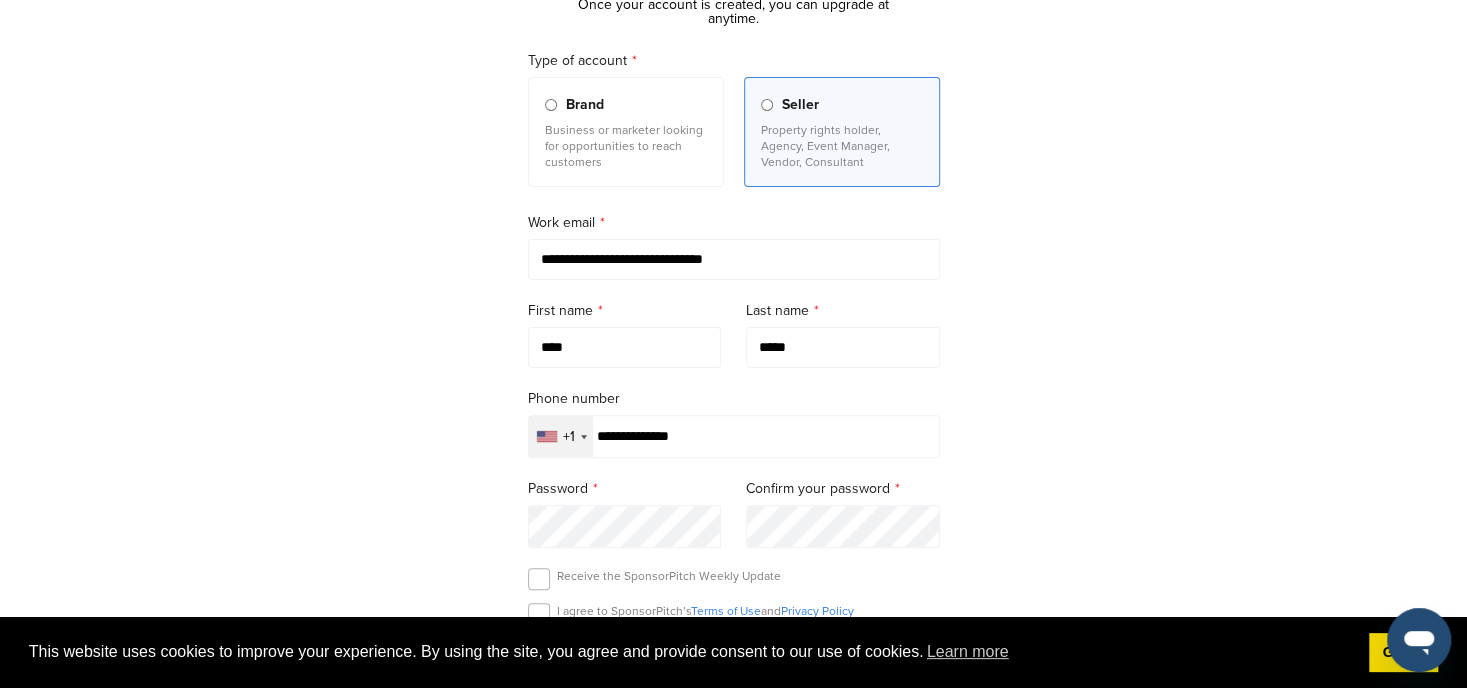 click on "**********" at bounding box center [734, 436] 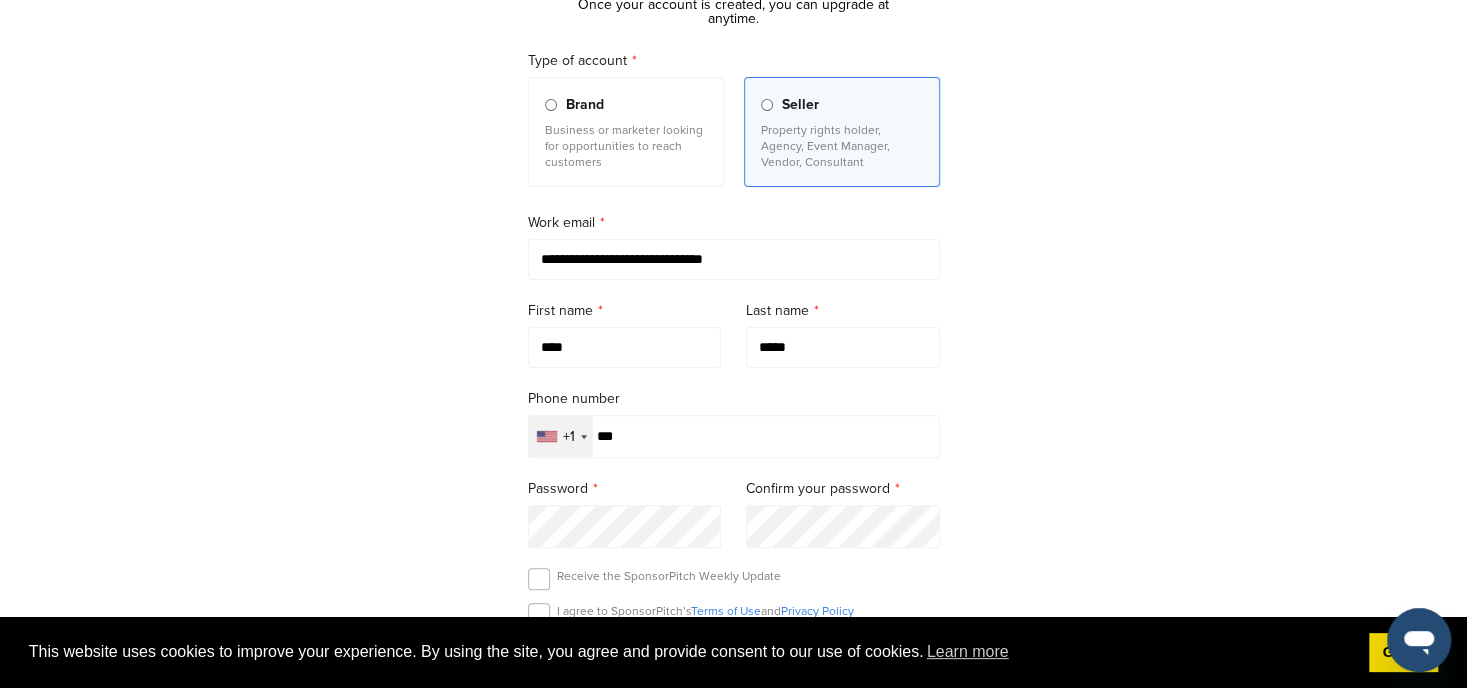 type on "**********" 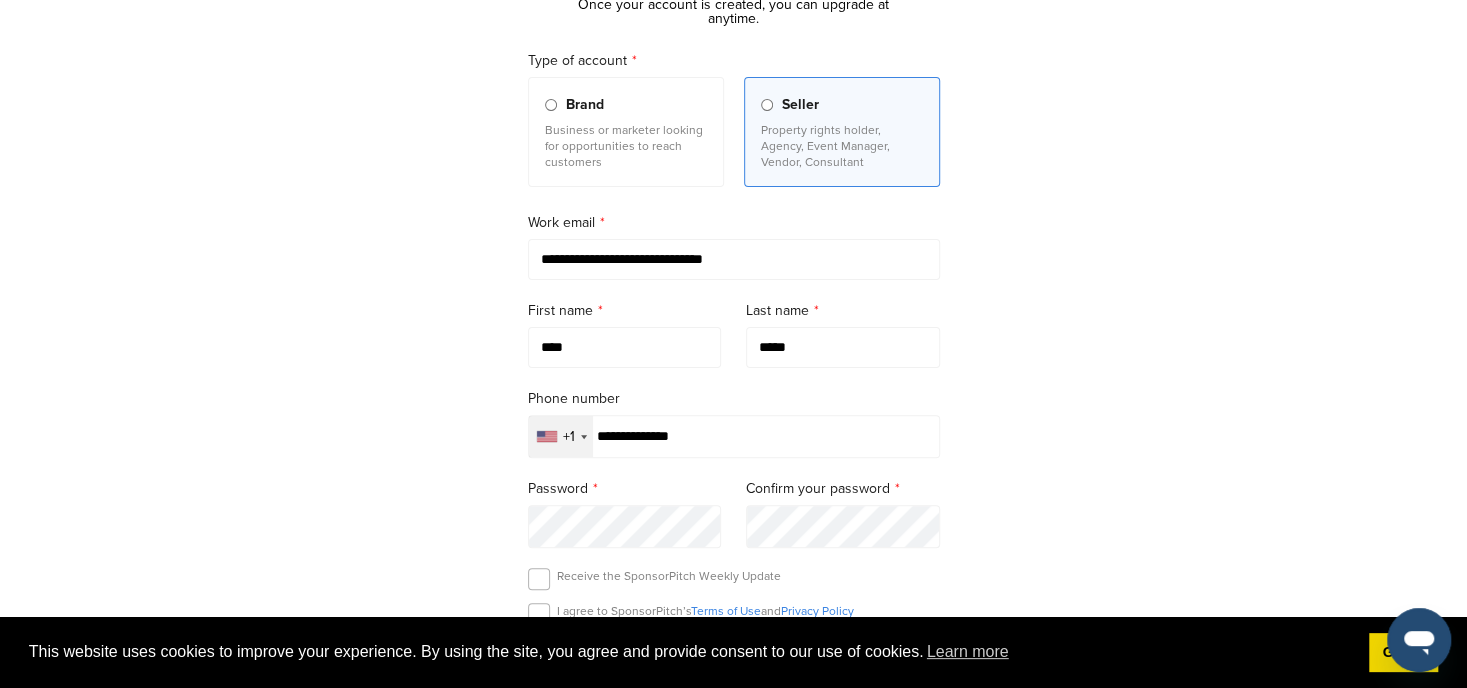 click on "Password" at bounding box center [625, 489] 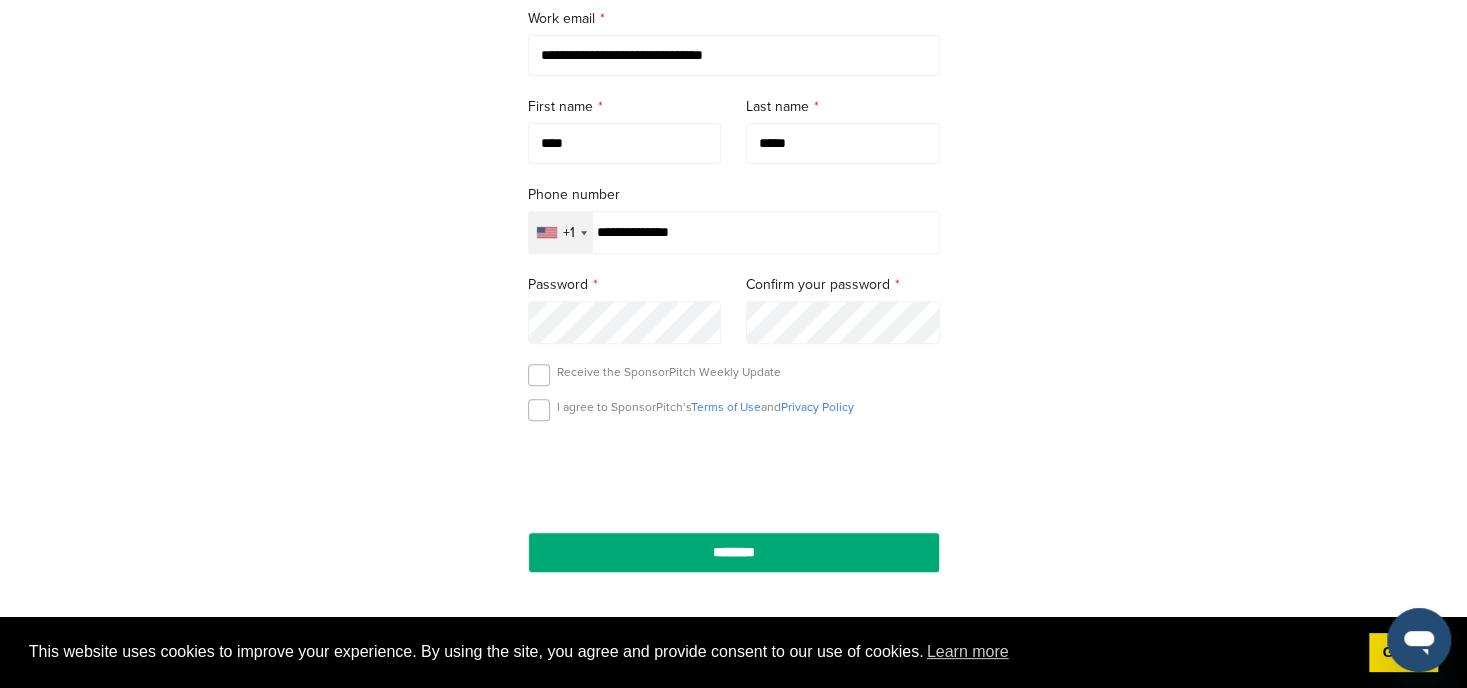 scroll, scrollTop: 367, scrollLeft: 0, axis: vertical 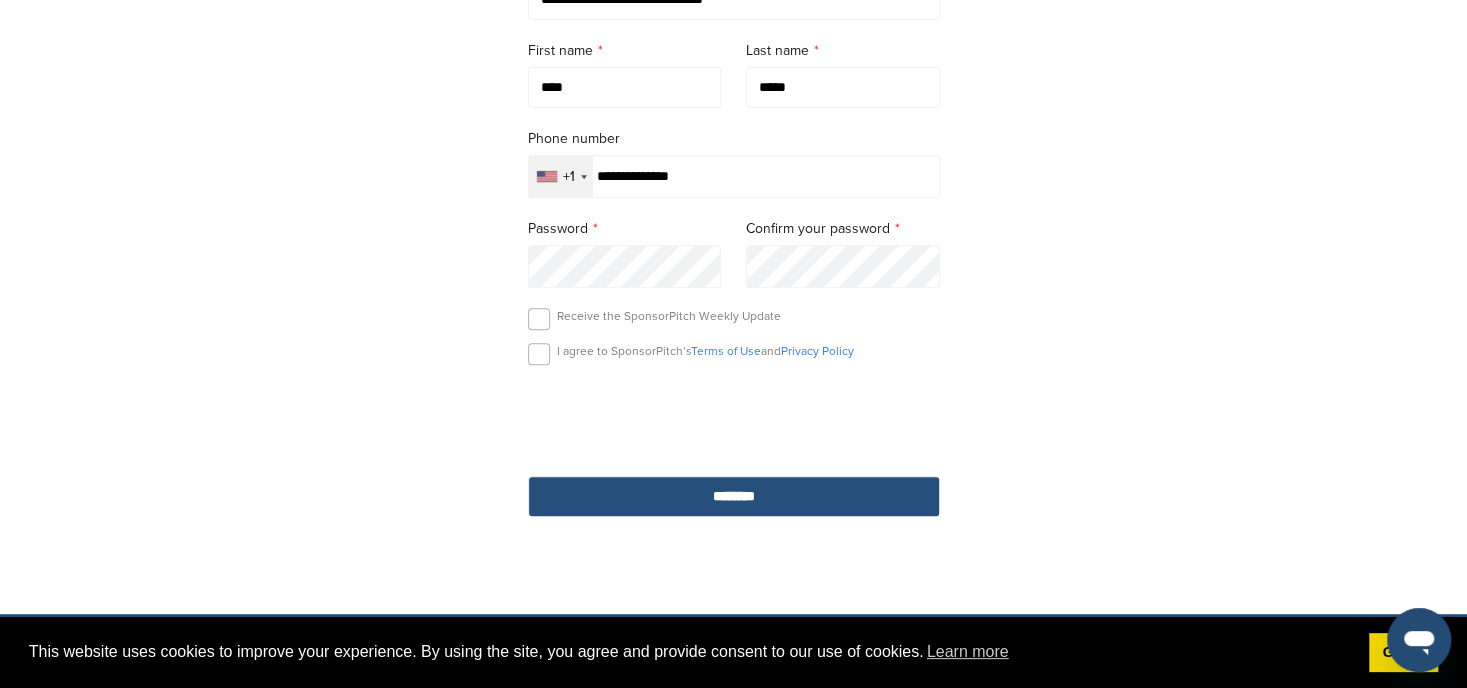 click on "********" at bounding box center [734, 496] 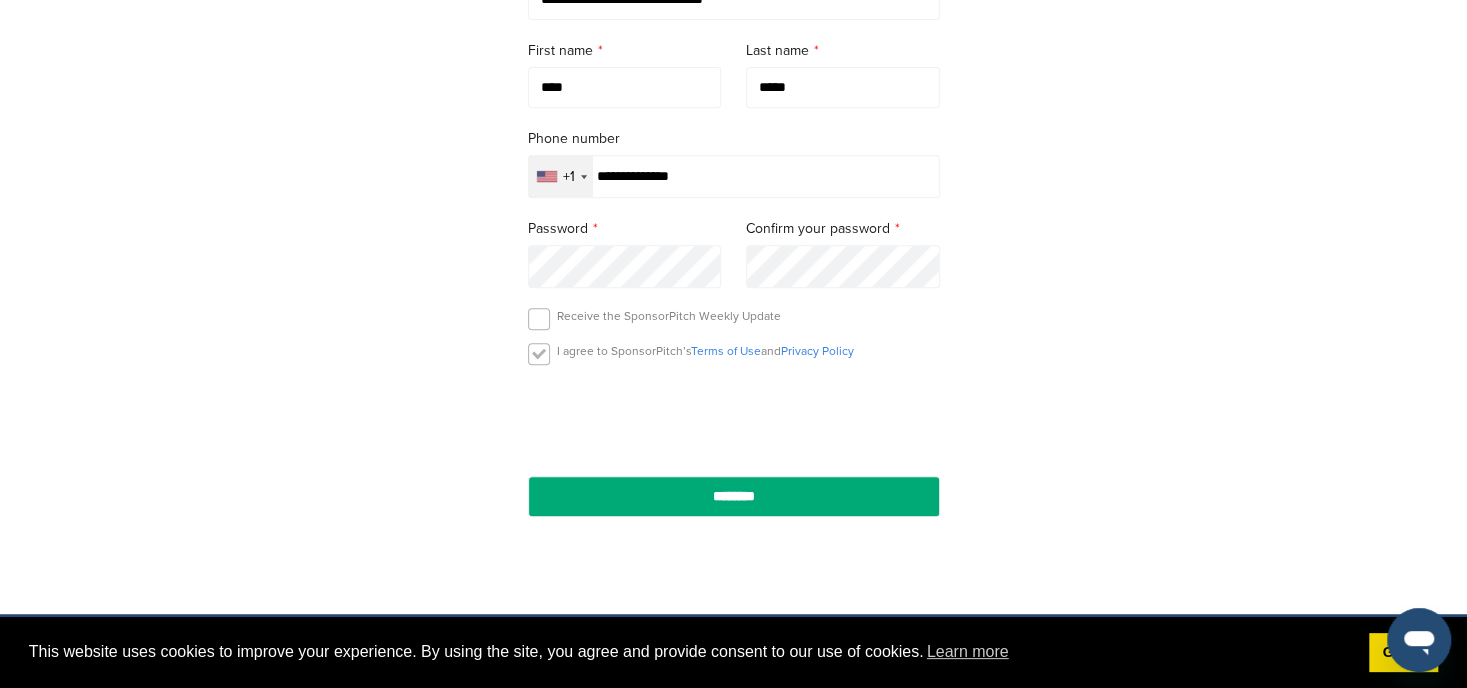 click at bounding box center [539, 354] 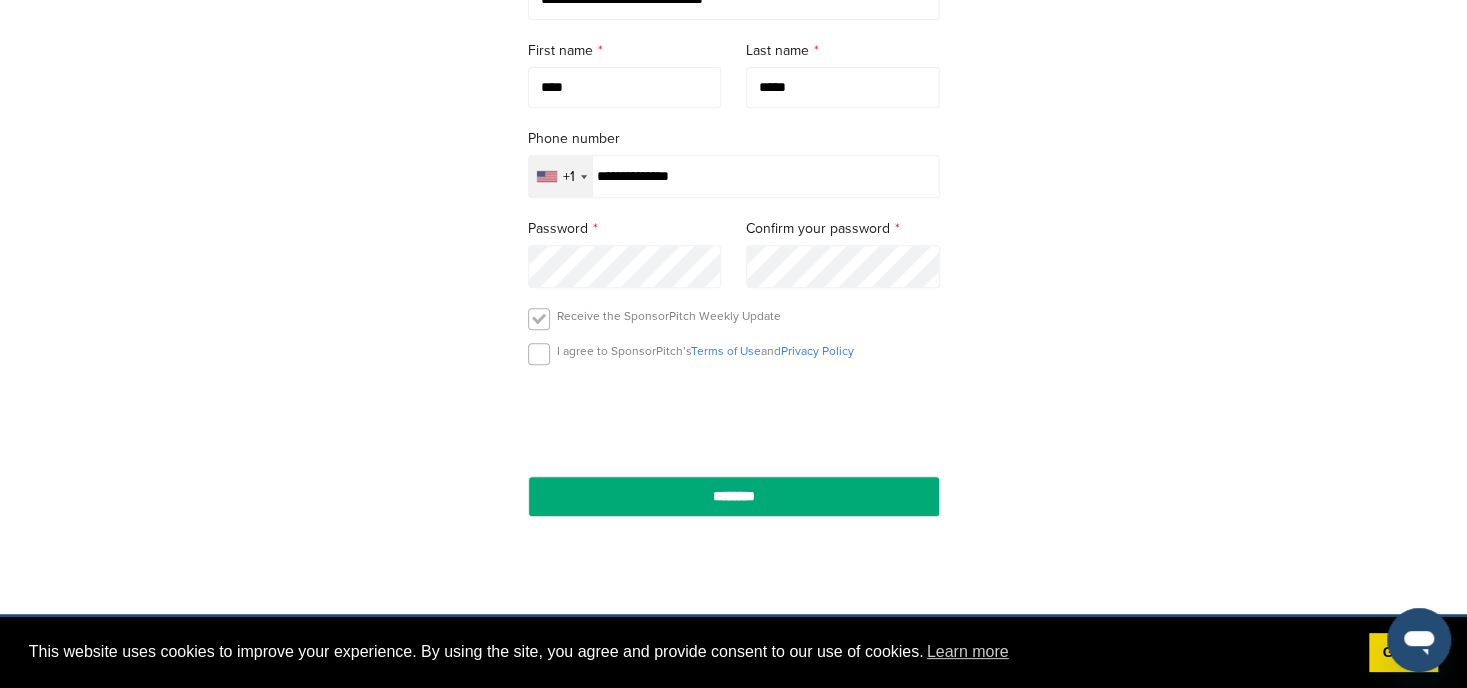 click at bounding box center [539, 319] 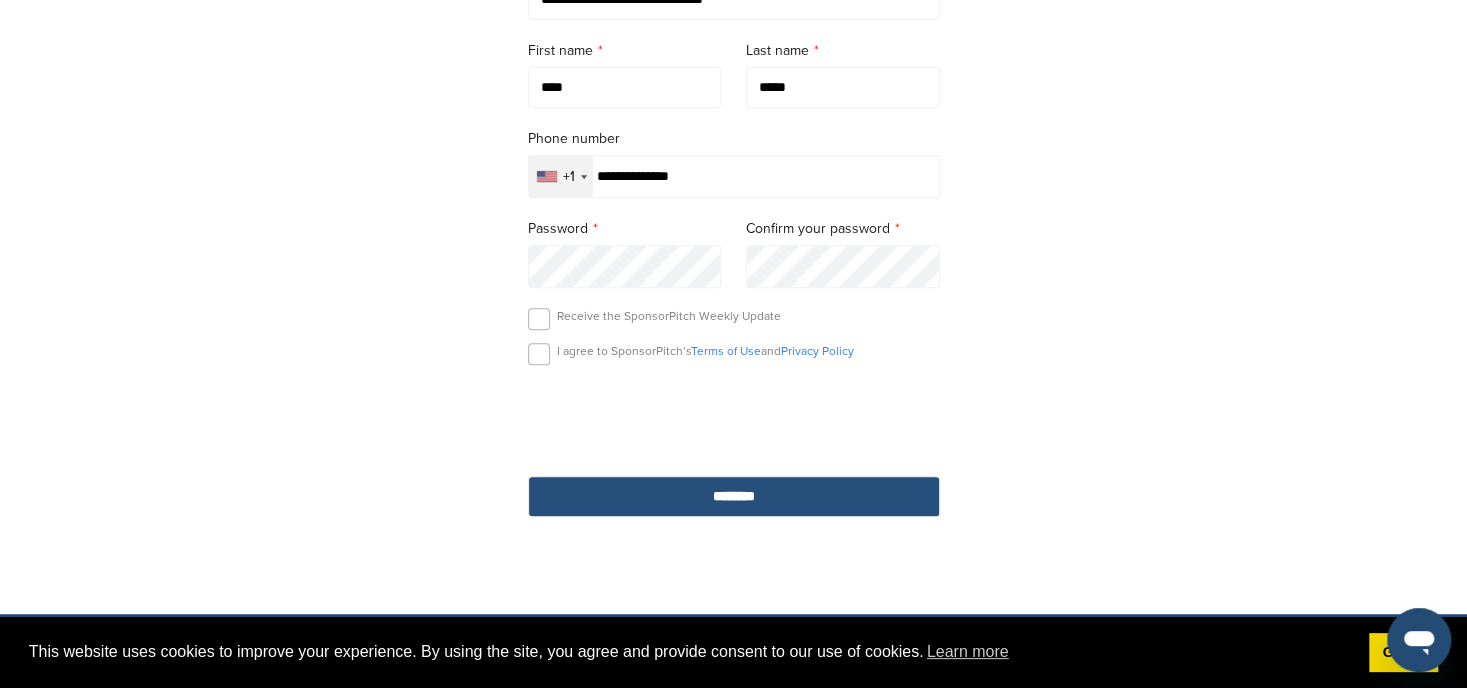 click on "********" at bounding box center (734, 496) 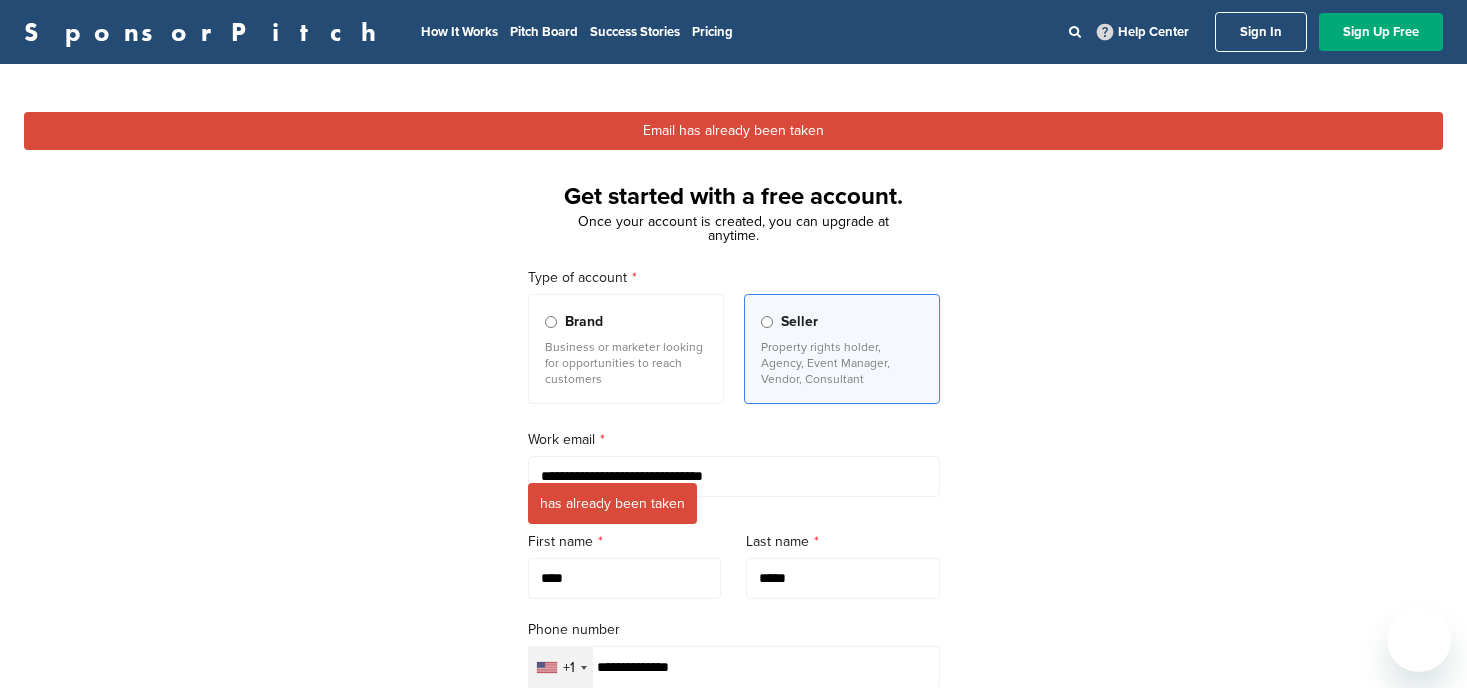 scroll, scrollTop: 0, scrollLeft: 0, axis: both 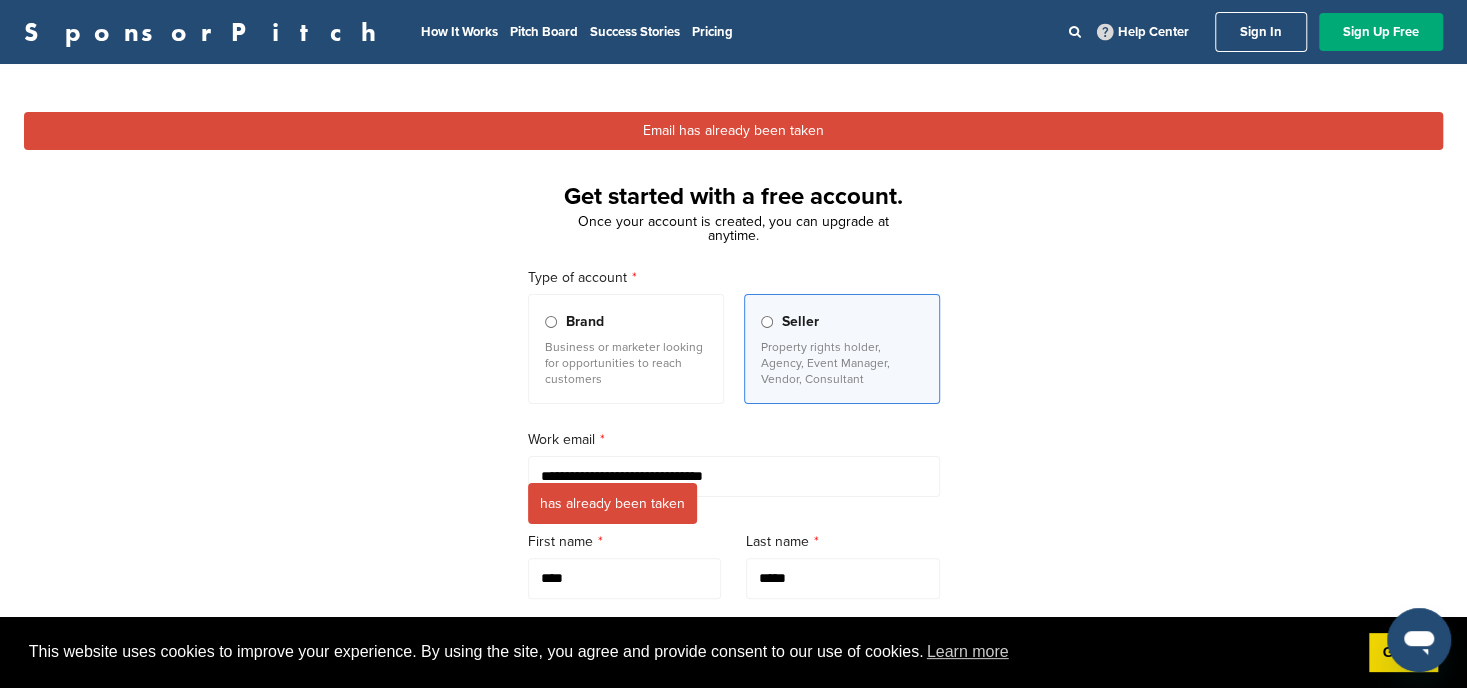click on "Sign In" at bounding box center [1261, 32] 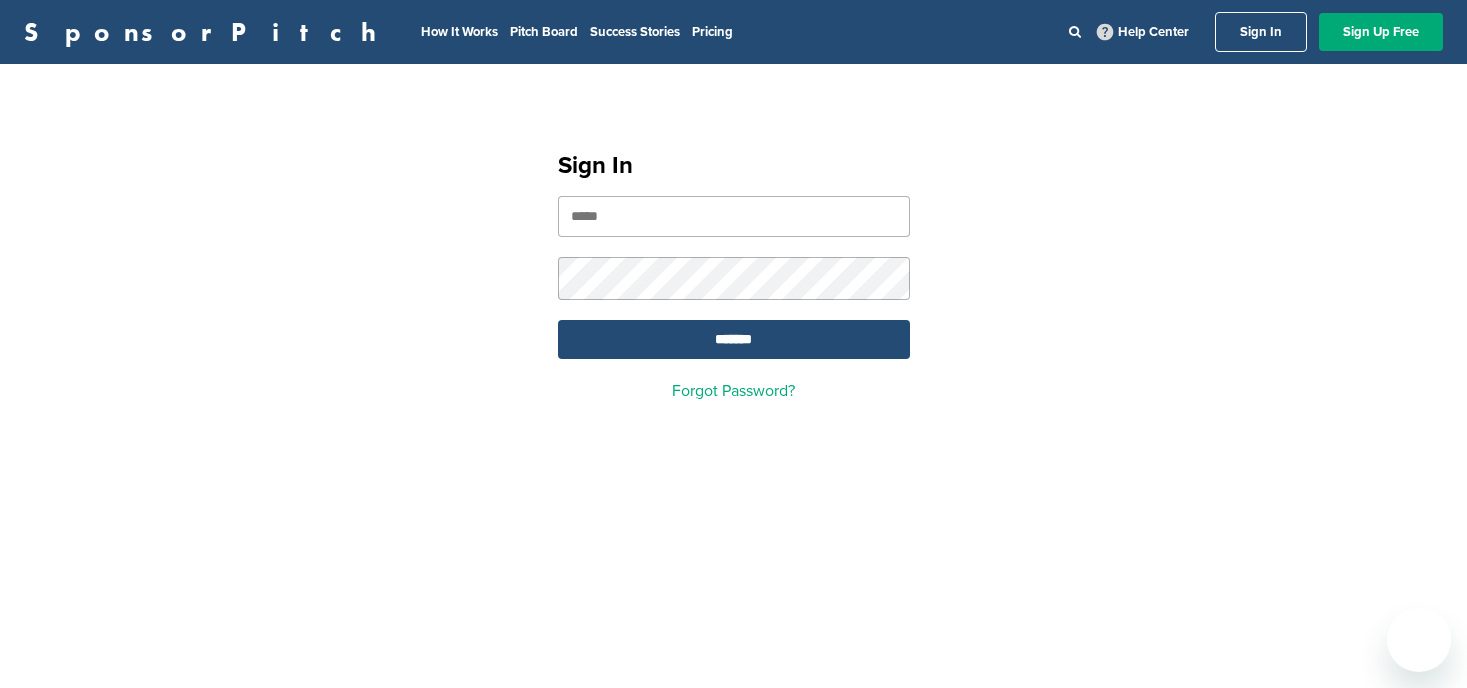 scroll, scrollTop: 0, scrollLeft: 0, axis: both 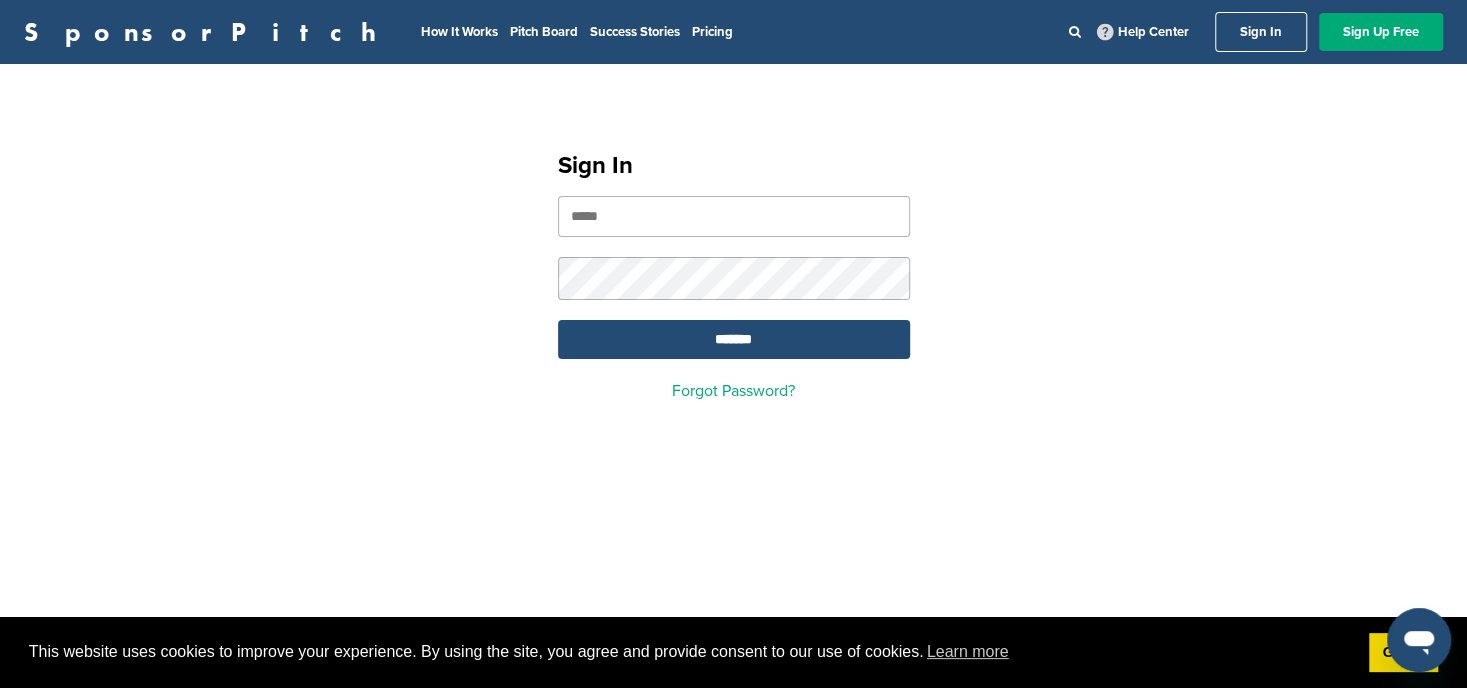 click at bounding box center (734, 216) 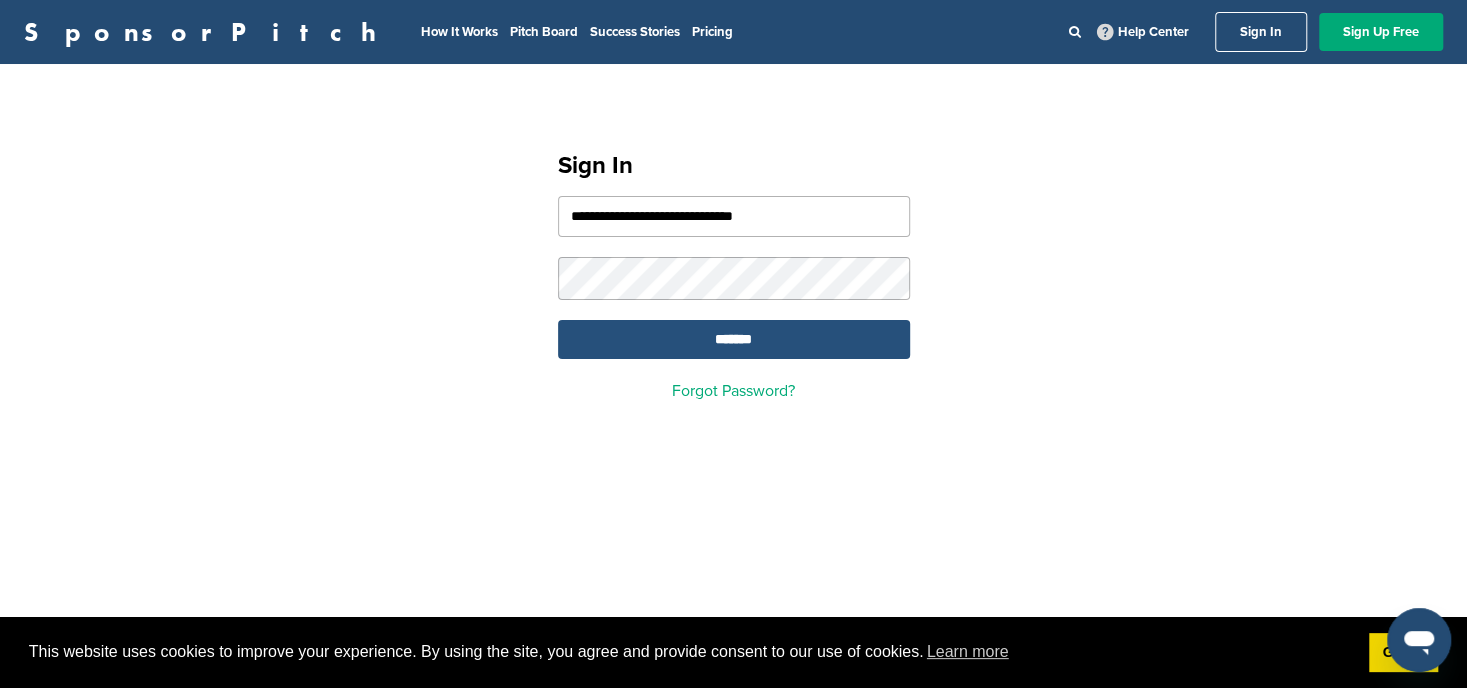 click on "*******" at bounding box center [734, 339] 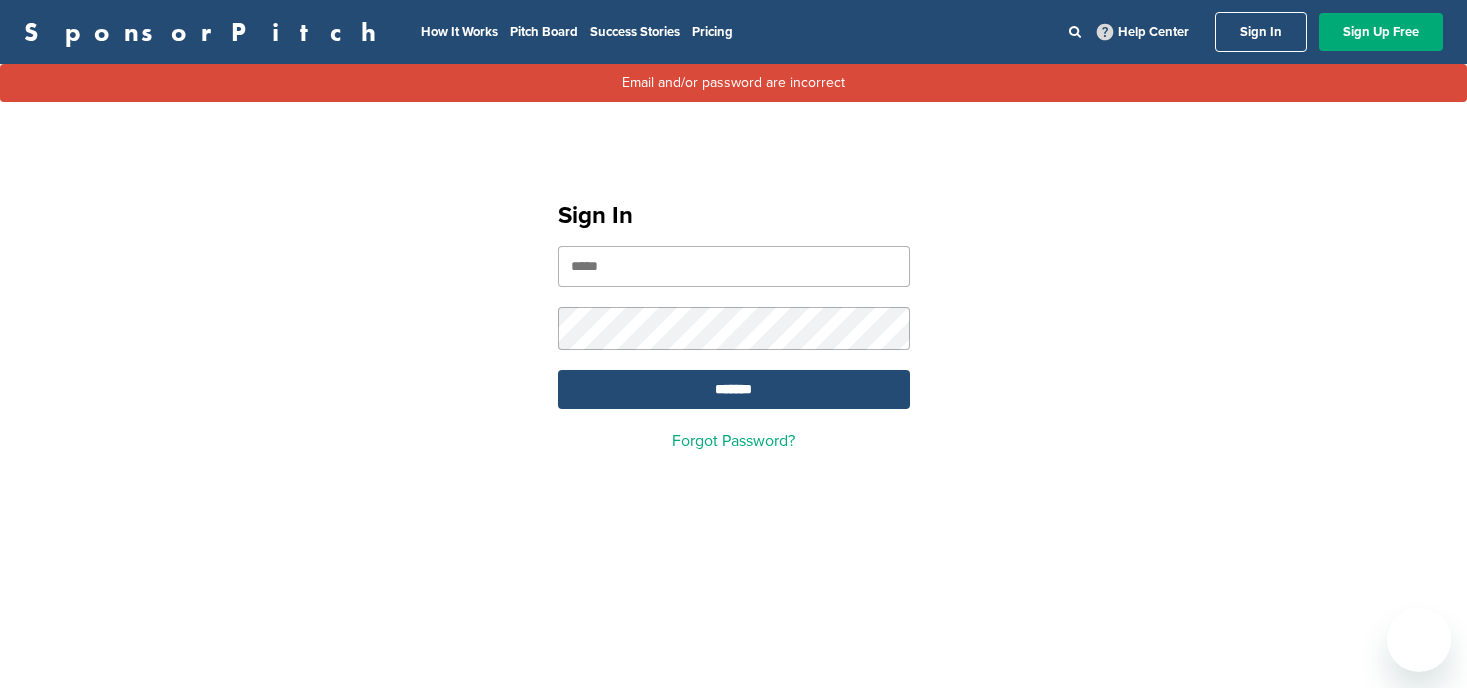 scroll, scrollTop: 0, scrollLeft: 0, axis: both 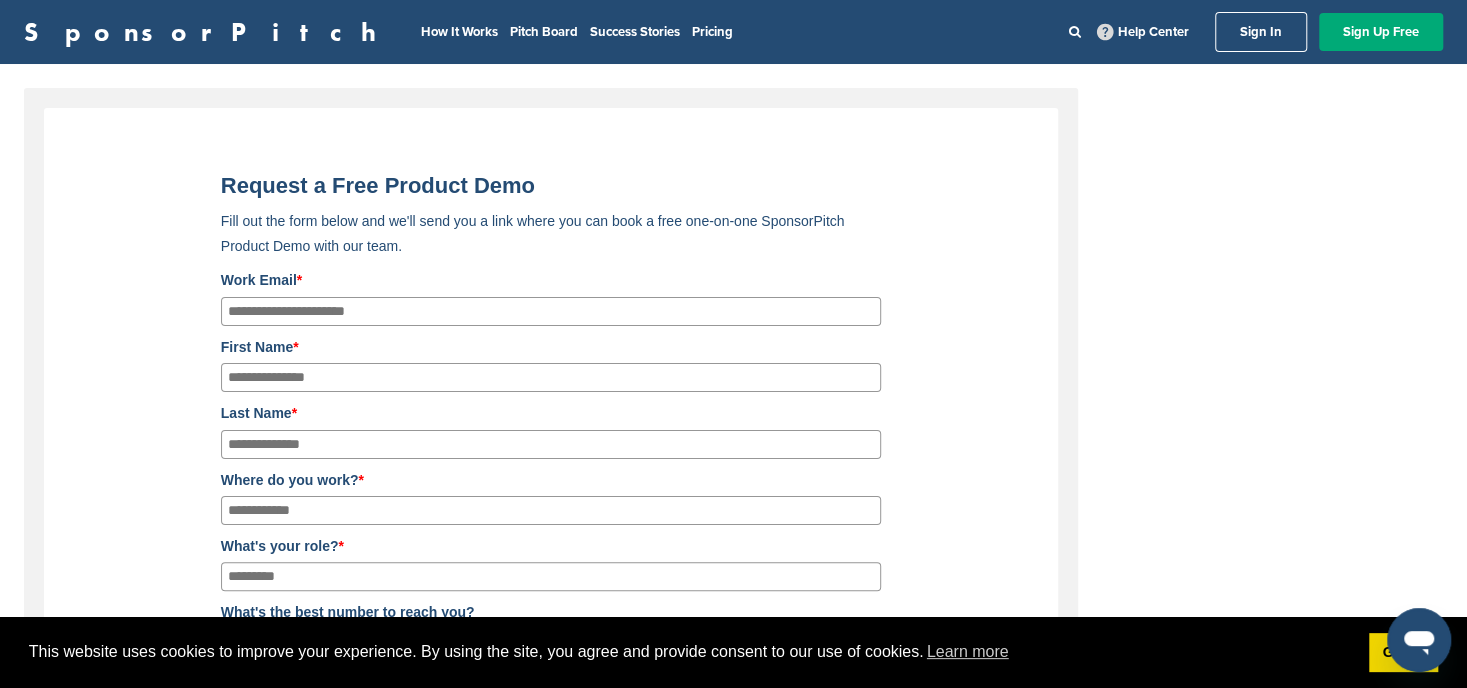 click on "Work Email *" at bounding box center [551, 311] 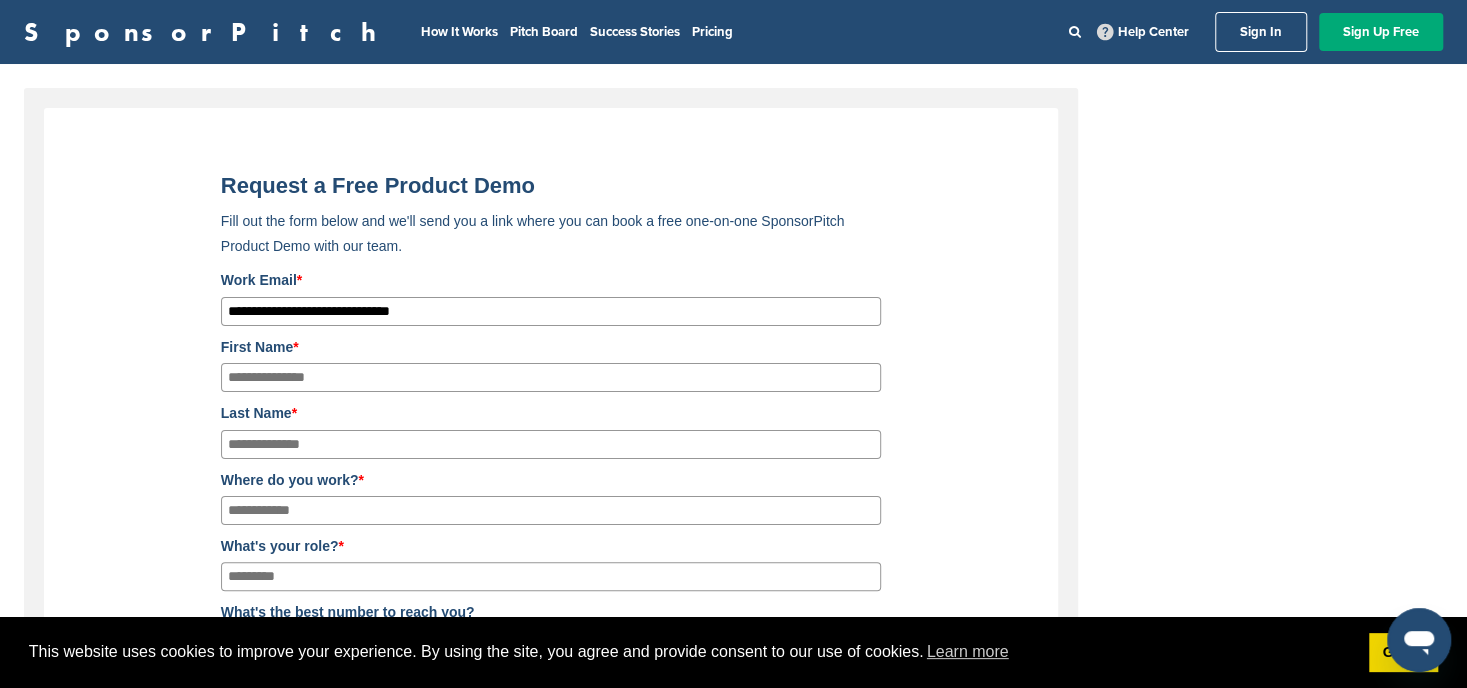 type on "****" 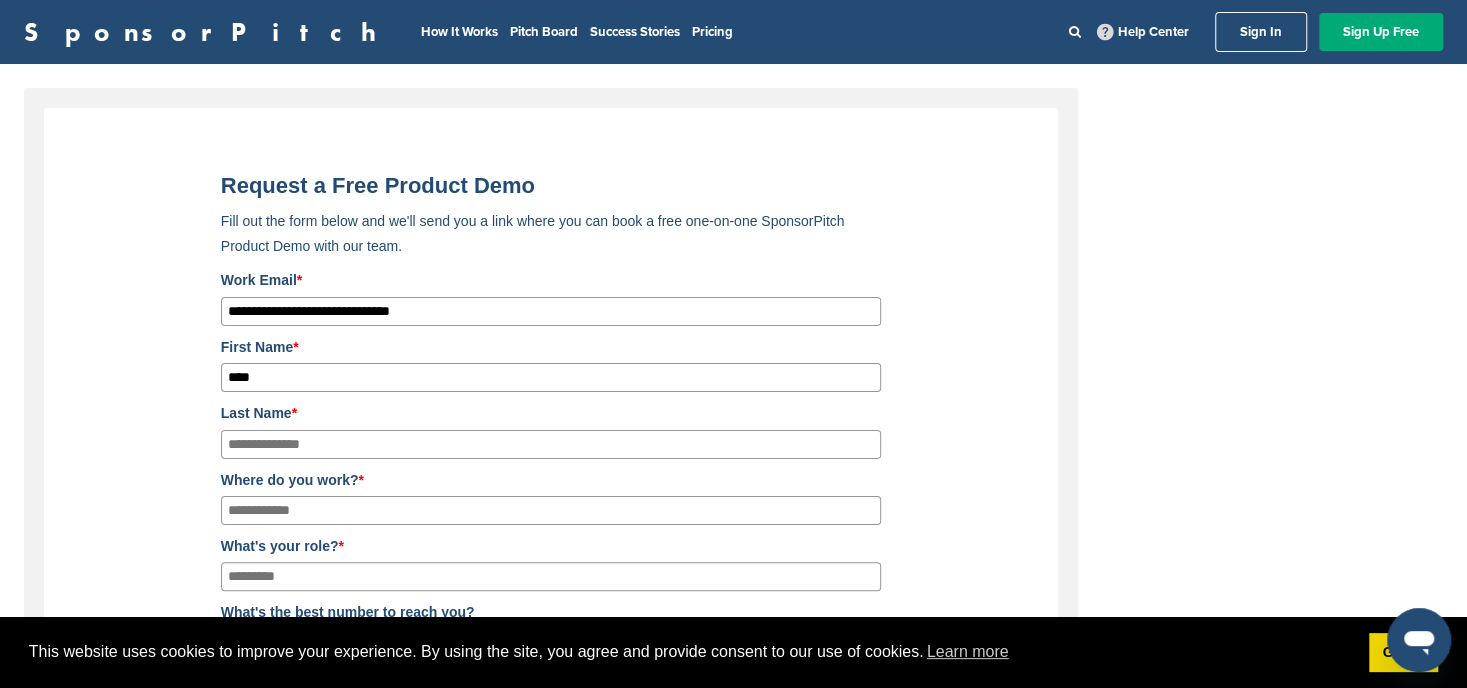 type on "*****" 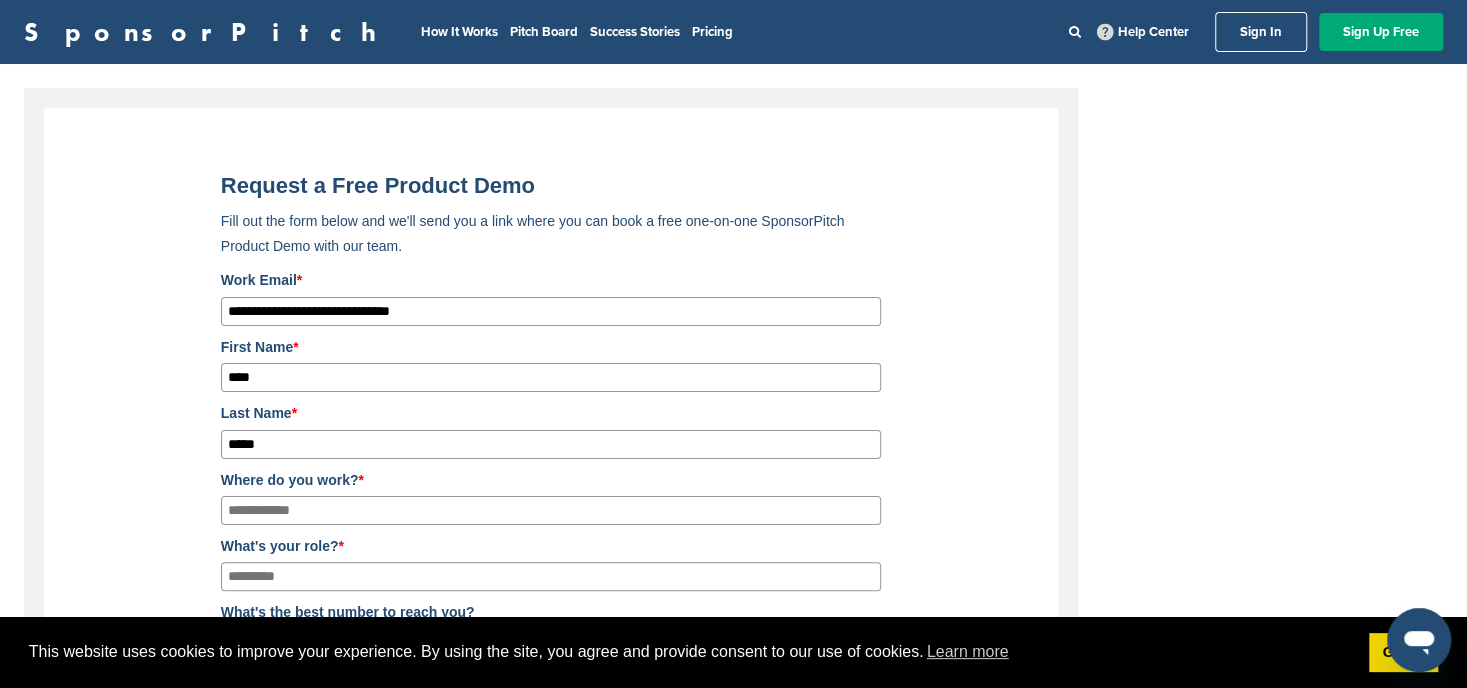 type on "**********" 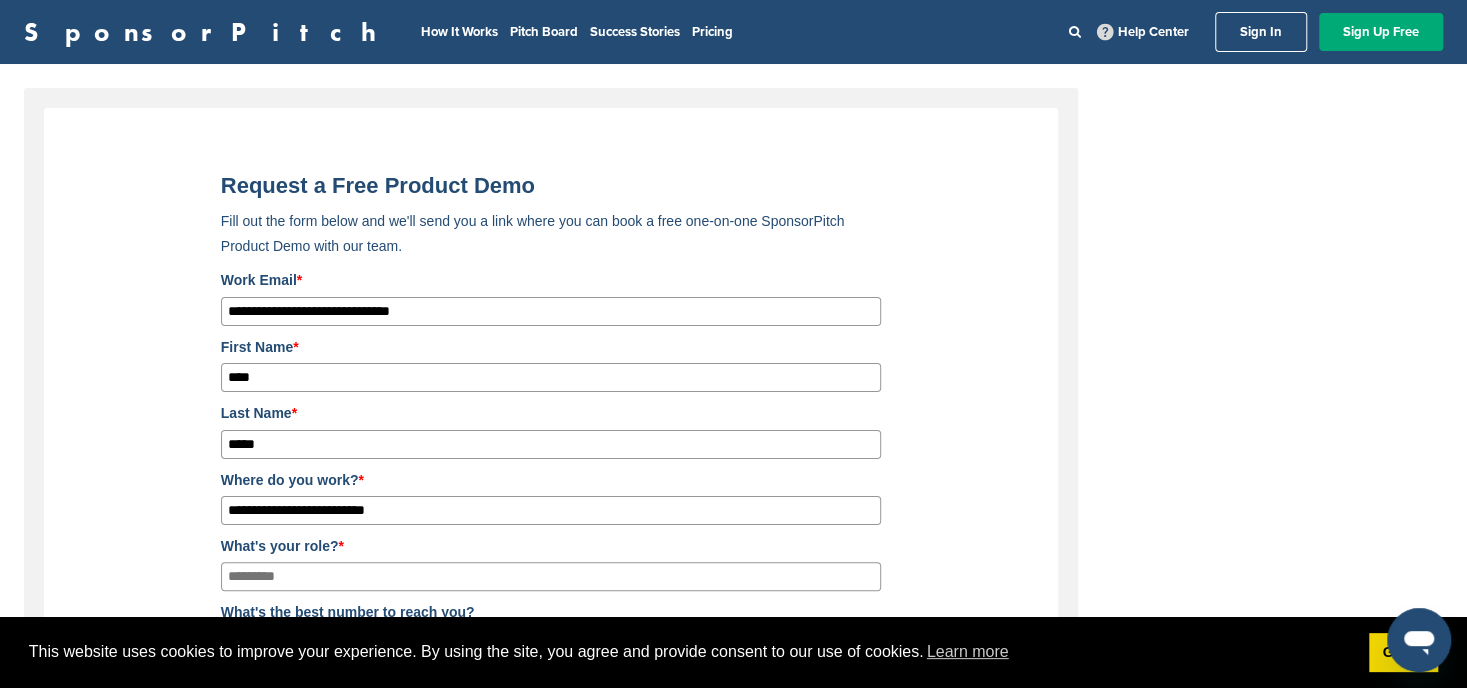 type on "**********" 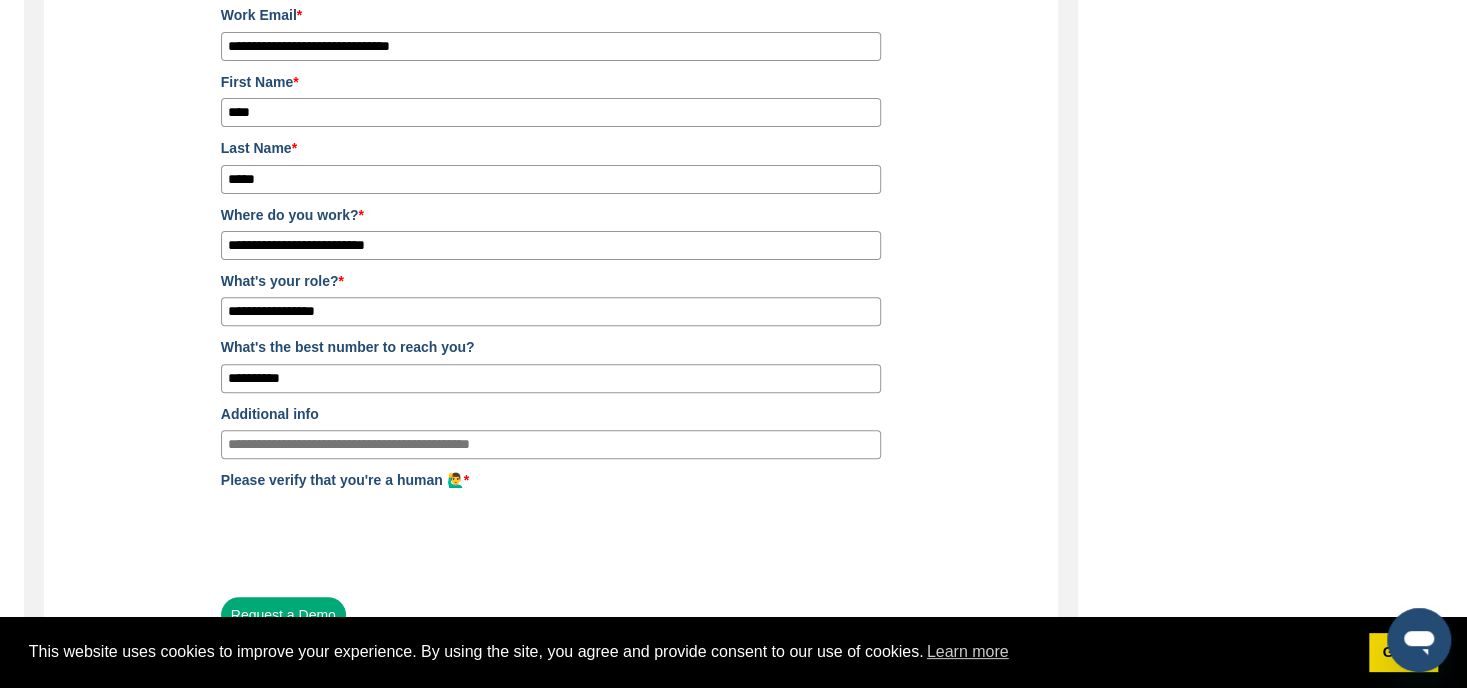 scroll, scrollTop: 280, scrollLeft: 0, axis: vertical 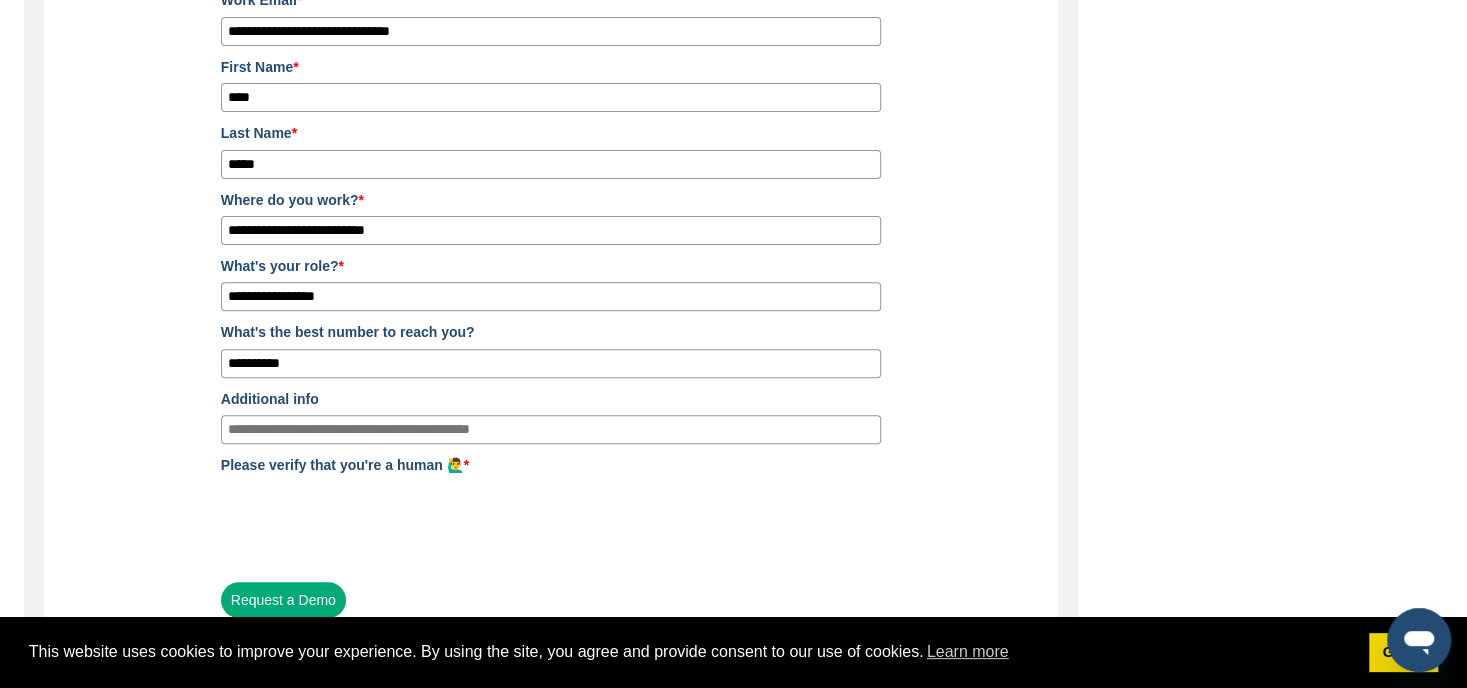 type on "**********" 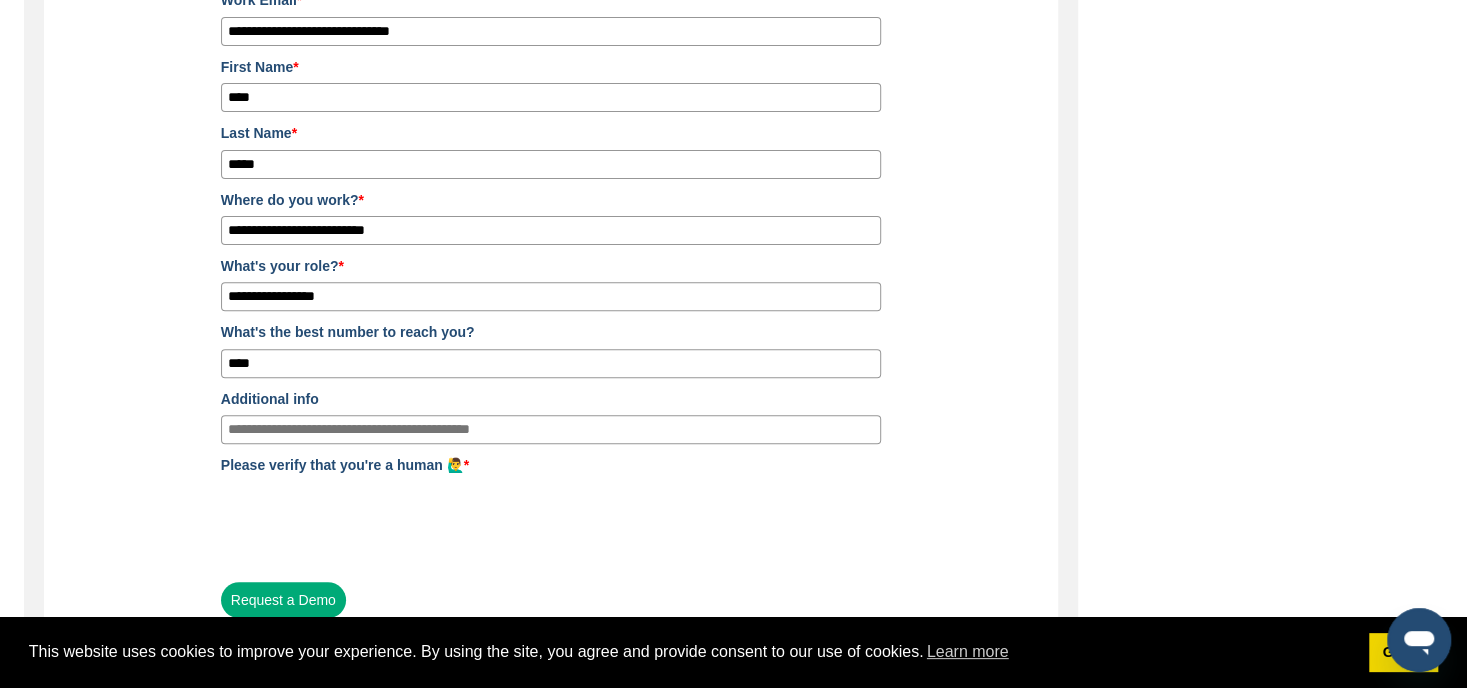 type on "**********" 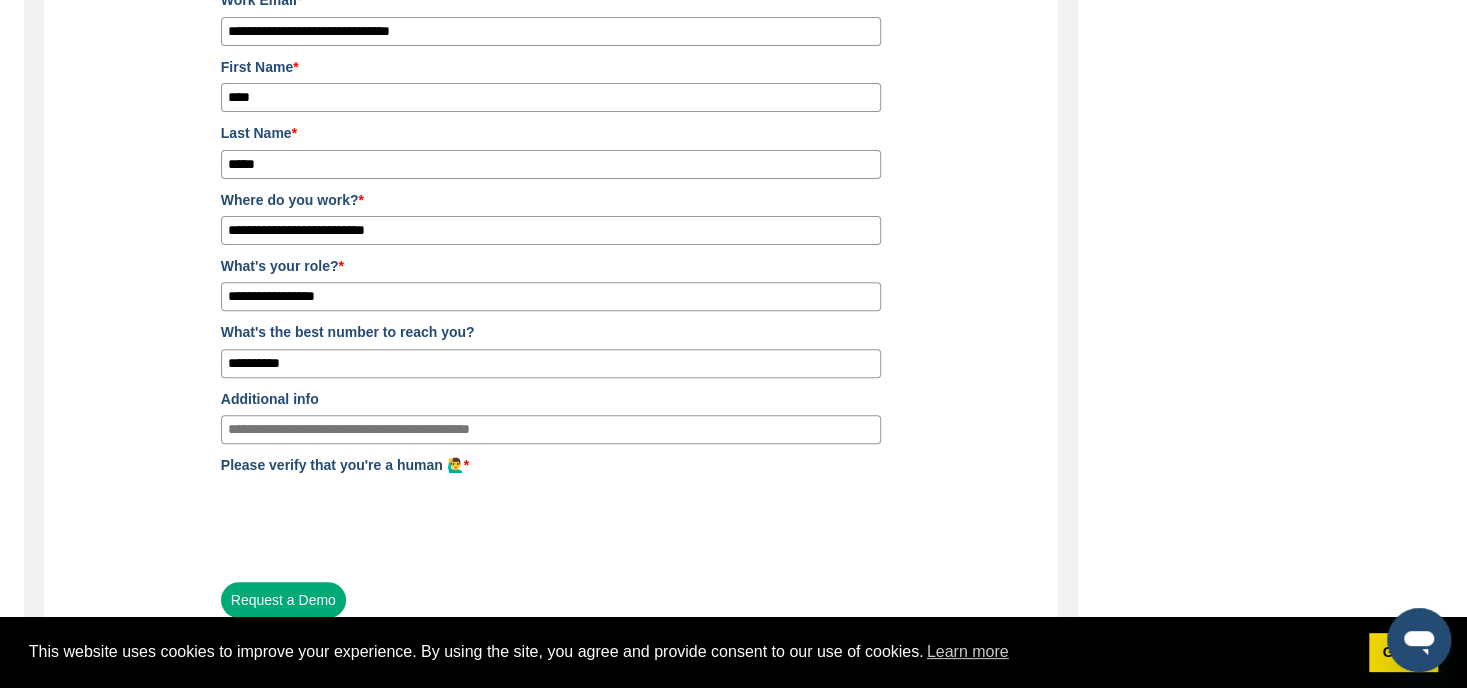 click on "Request a Demo" at bounding box center [283, 600] 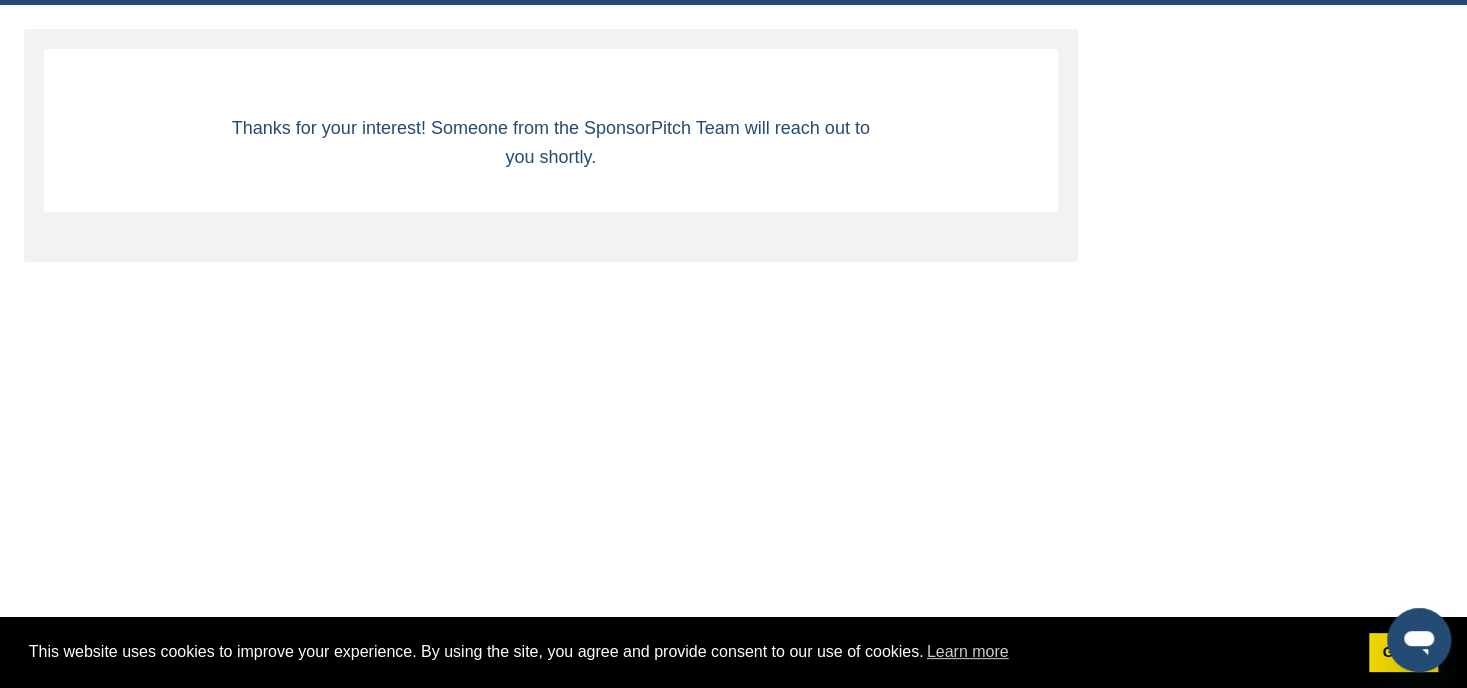 scroll, scrollTop: 0, scrollLeft: 0, axis: both 